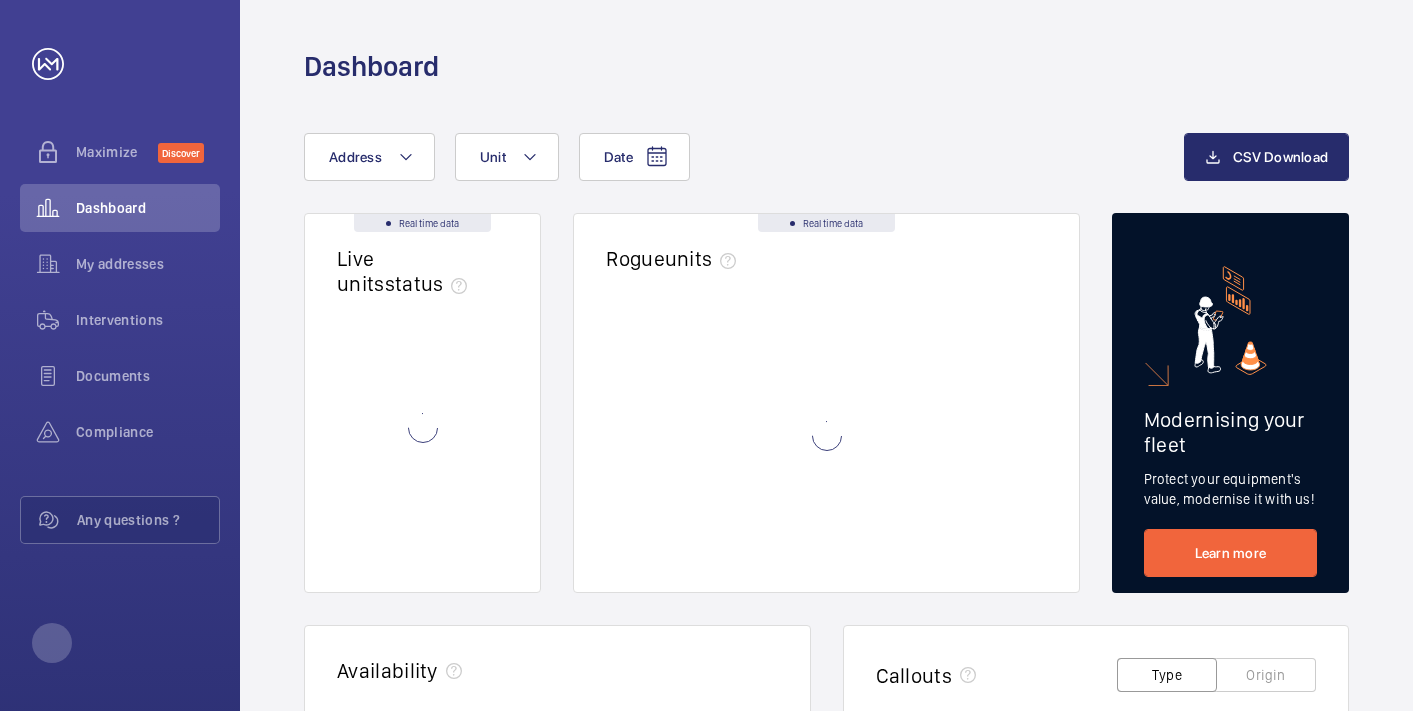 scroll, scrollTop: 0, scrollLeft: 0, axis: both 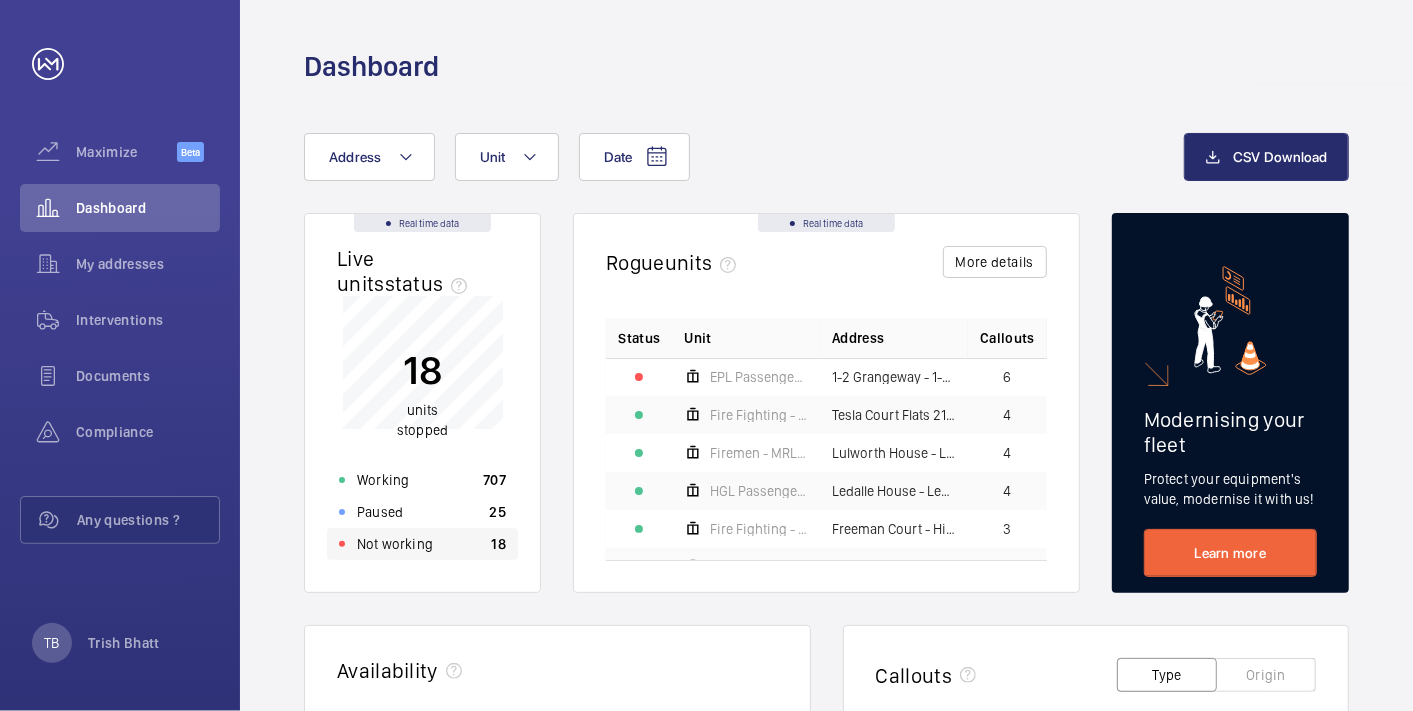 click on "Not working 18" 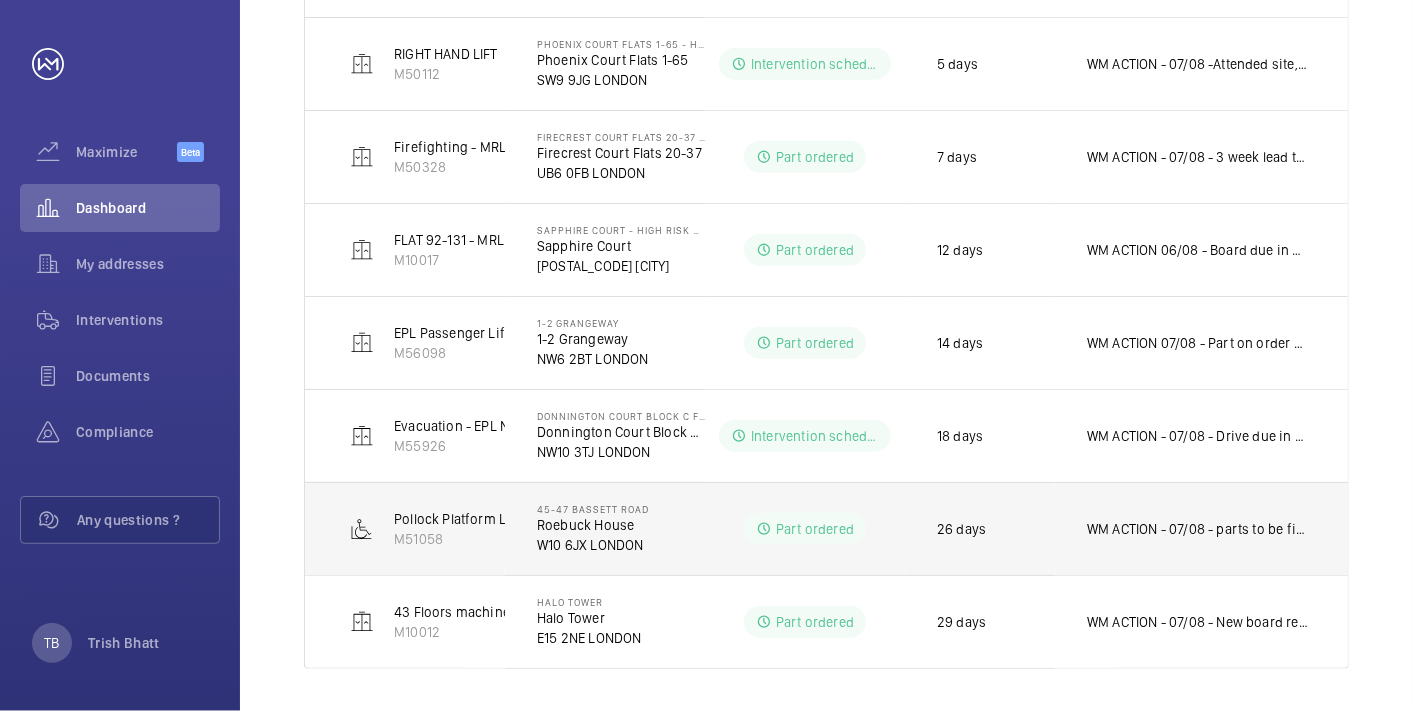 scroll, scrollTop: 0, scrollLeft: 0, axis: both 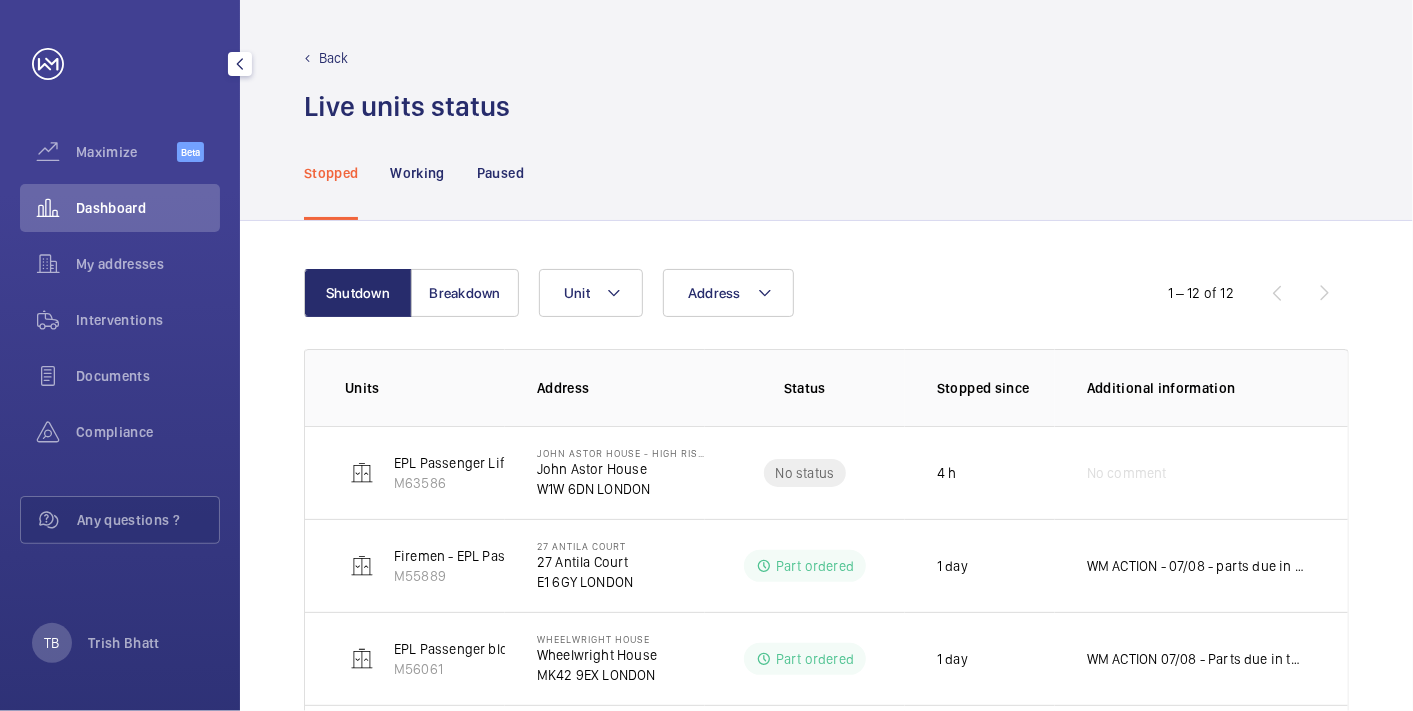 click on "Dashboard" 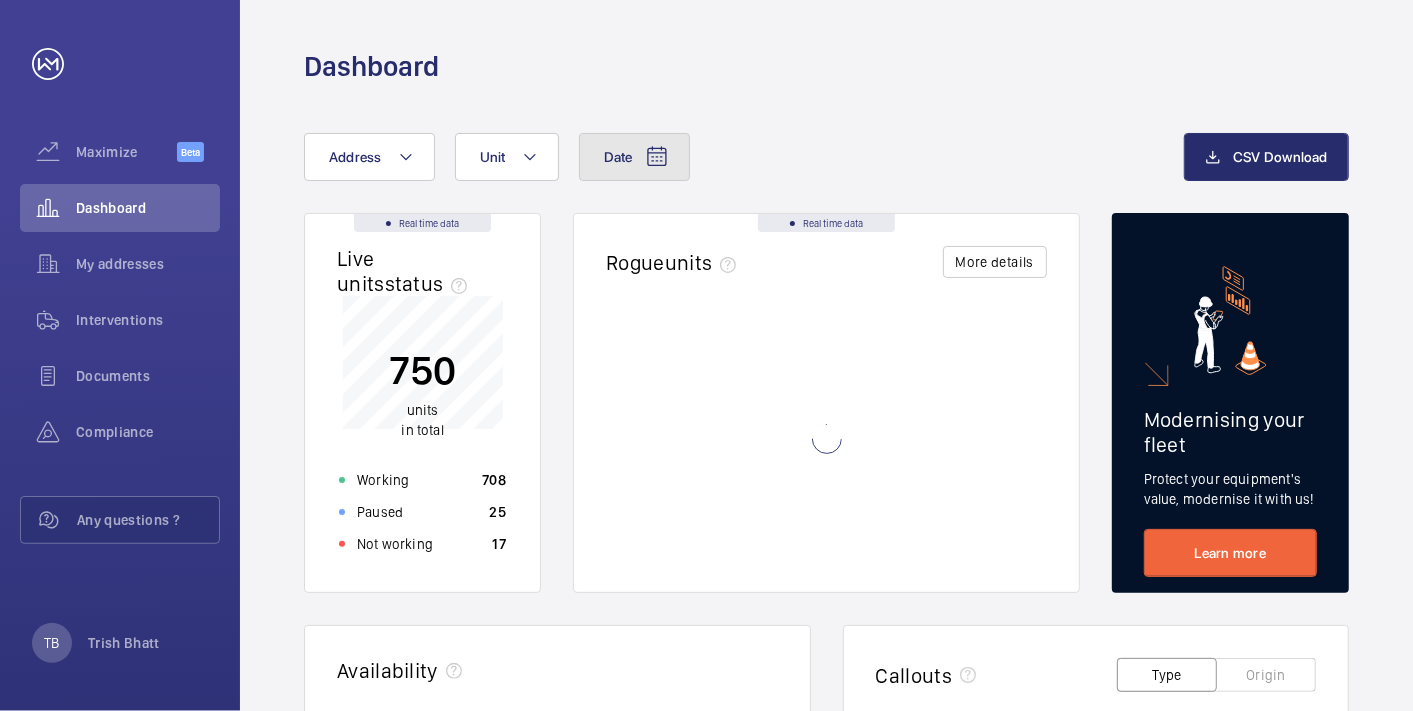click on "Date" 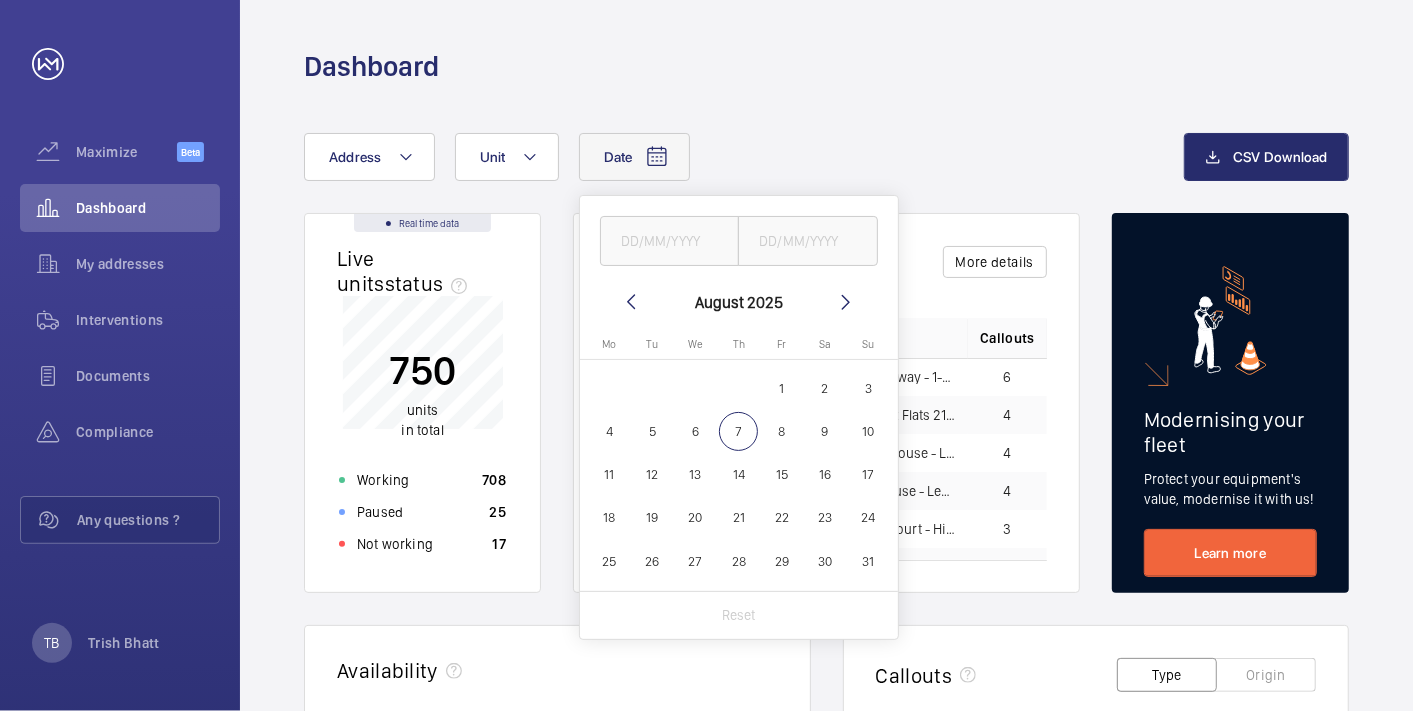 click on "Dashboard" 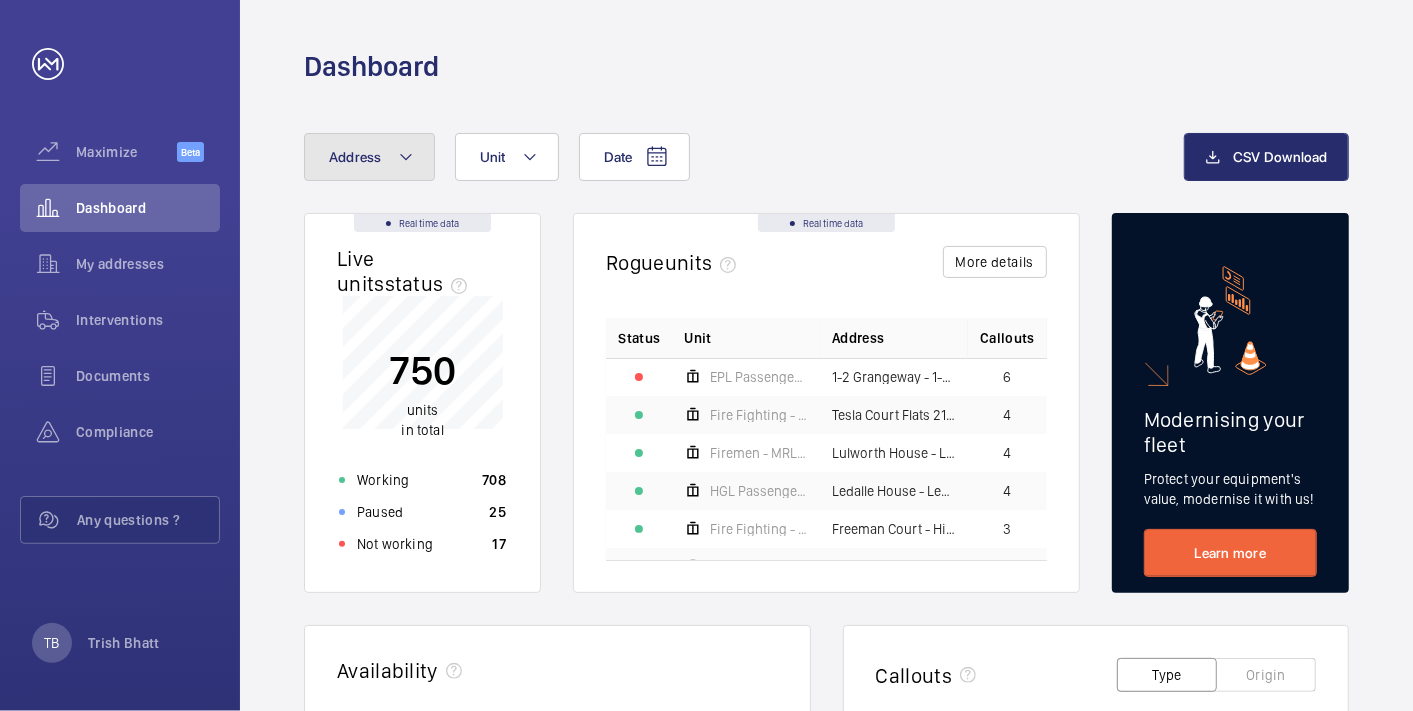 click on "Address" 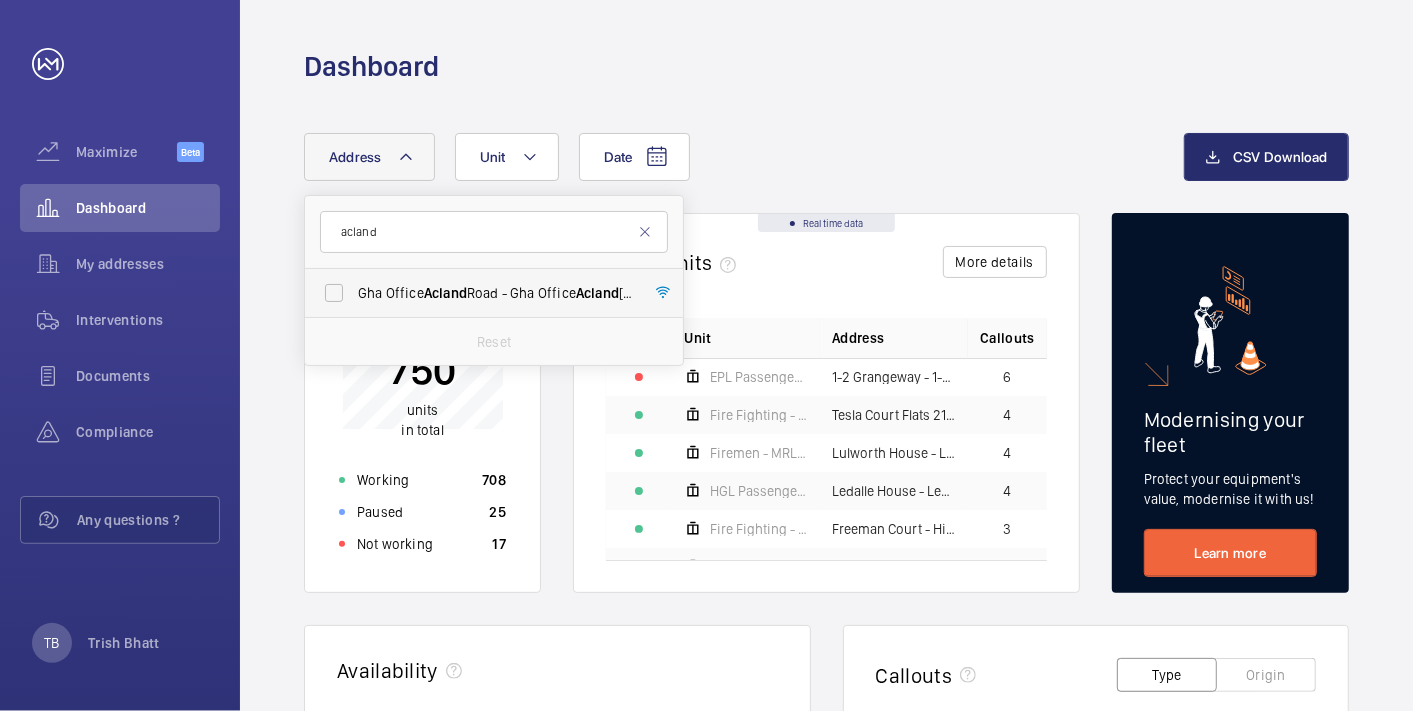 type on "acland" 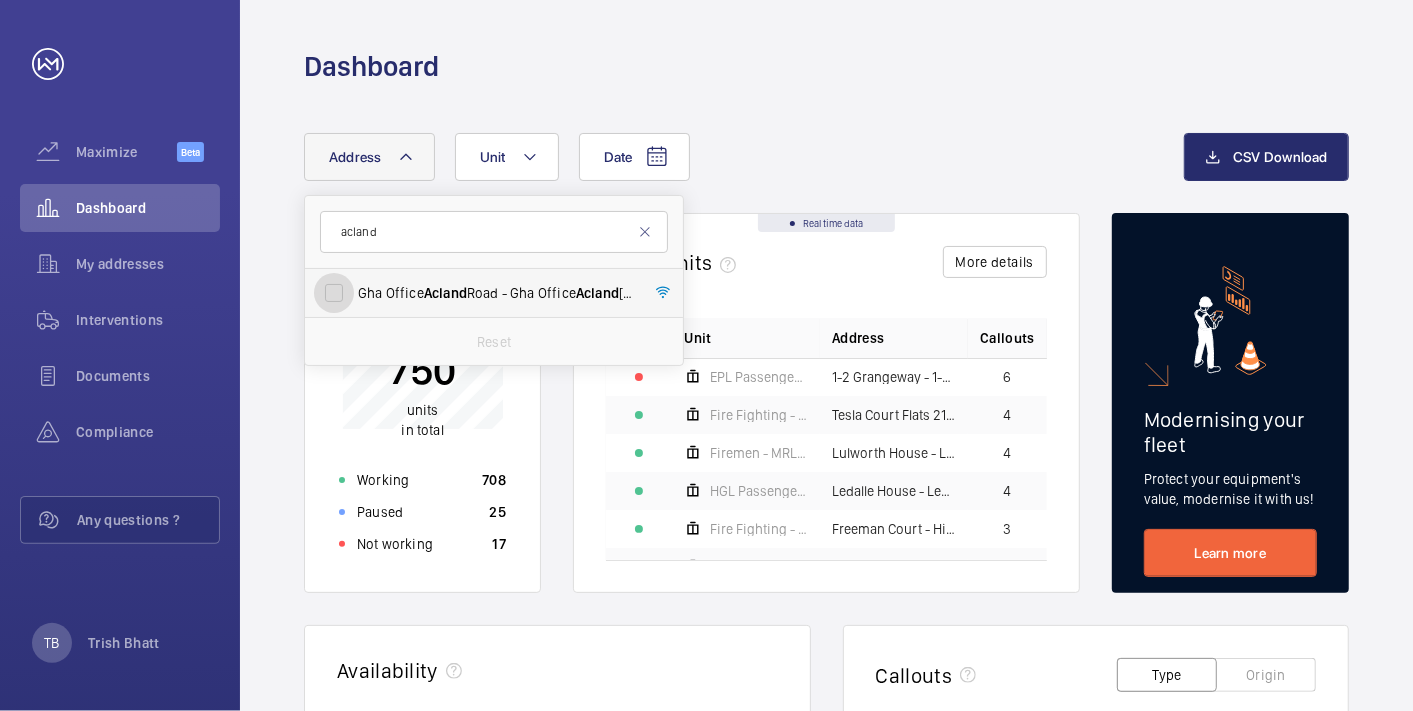 click on "[STREET] - [STREET], [CITY] [POSTAL_CODE]" at bounding box center [334, 293] 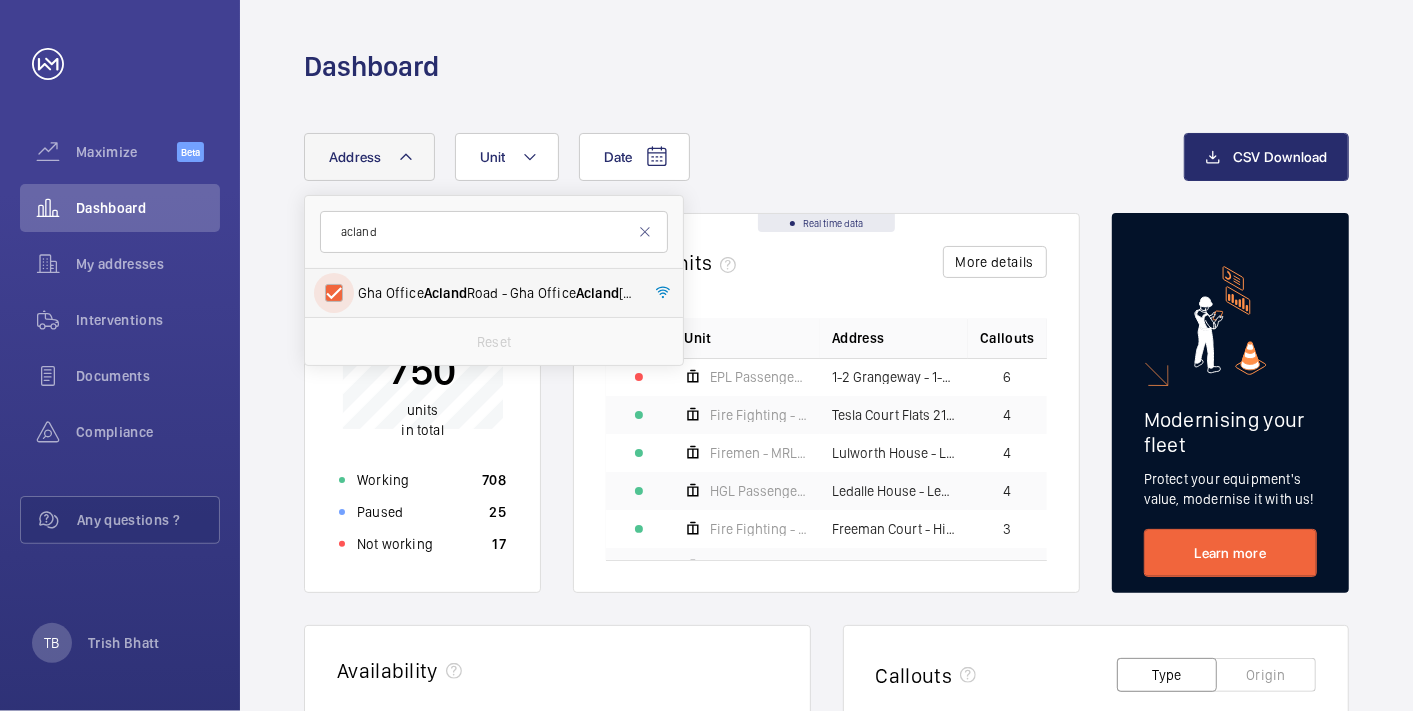 checkbox on "true" 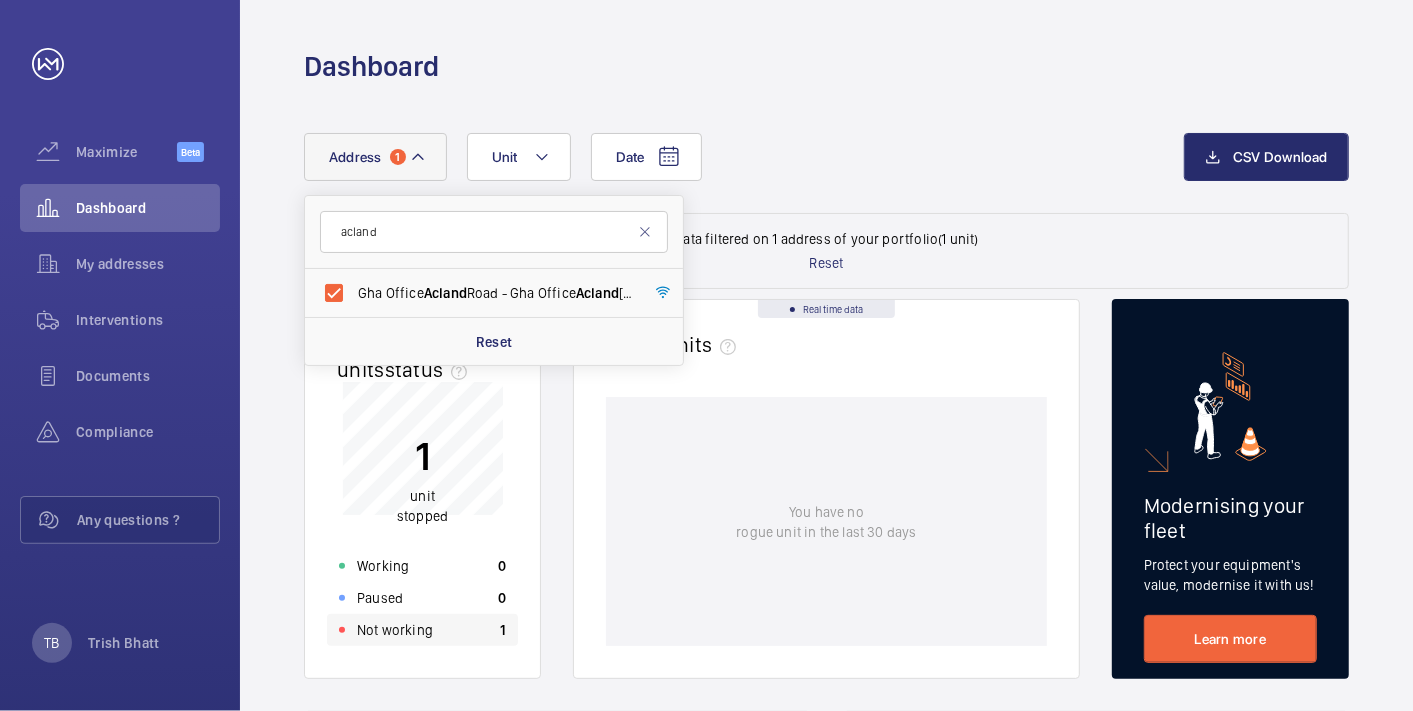 click on "Not working 1" 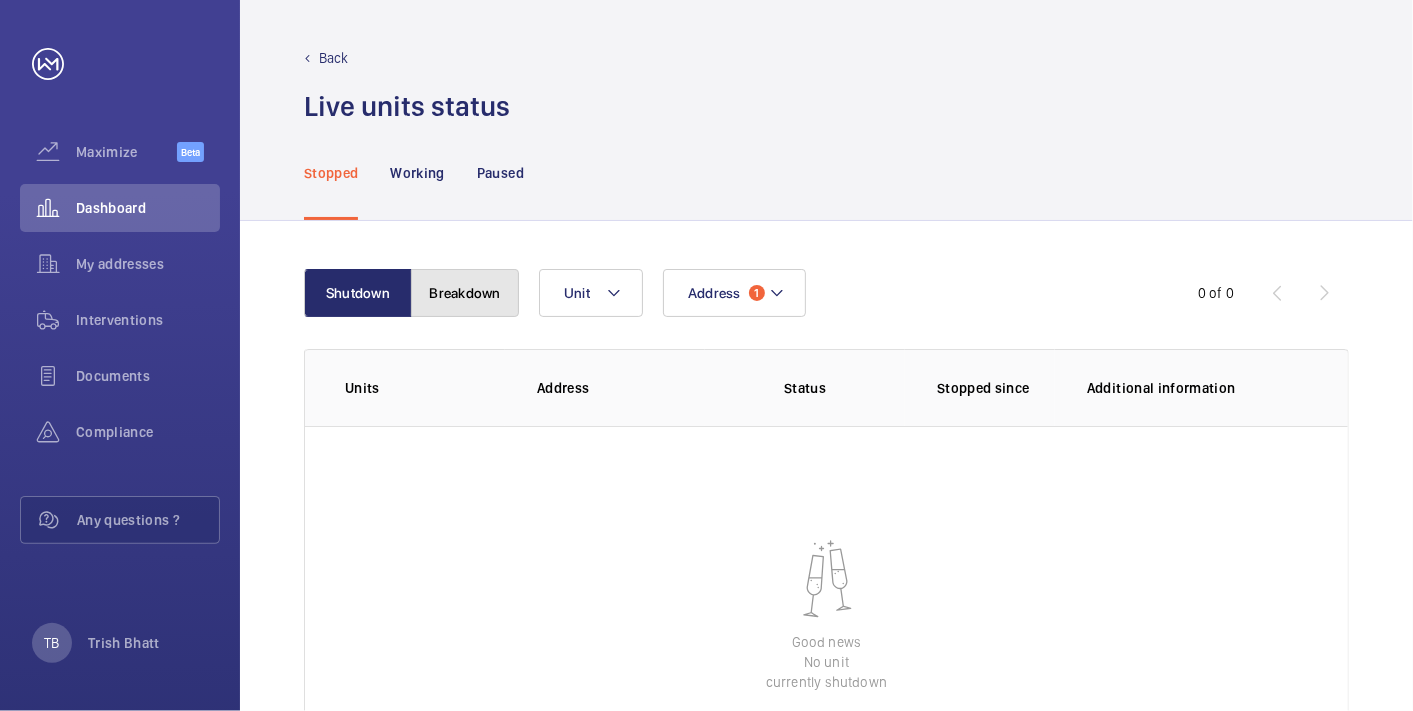 click on "Breakdown" 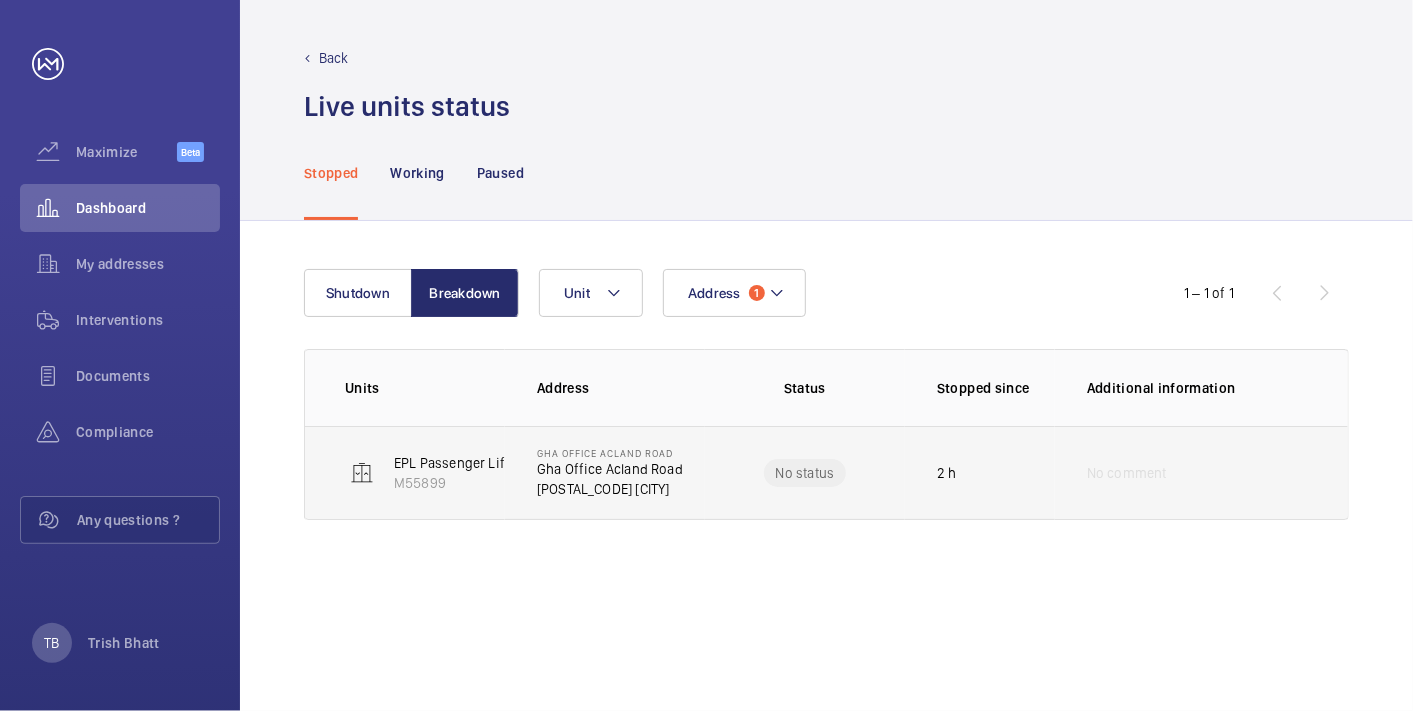 click on "Gha Office Acland Road" 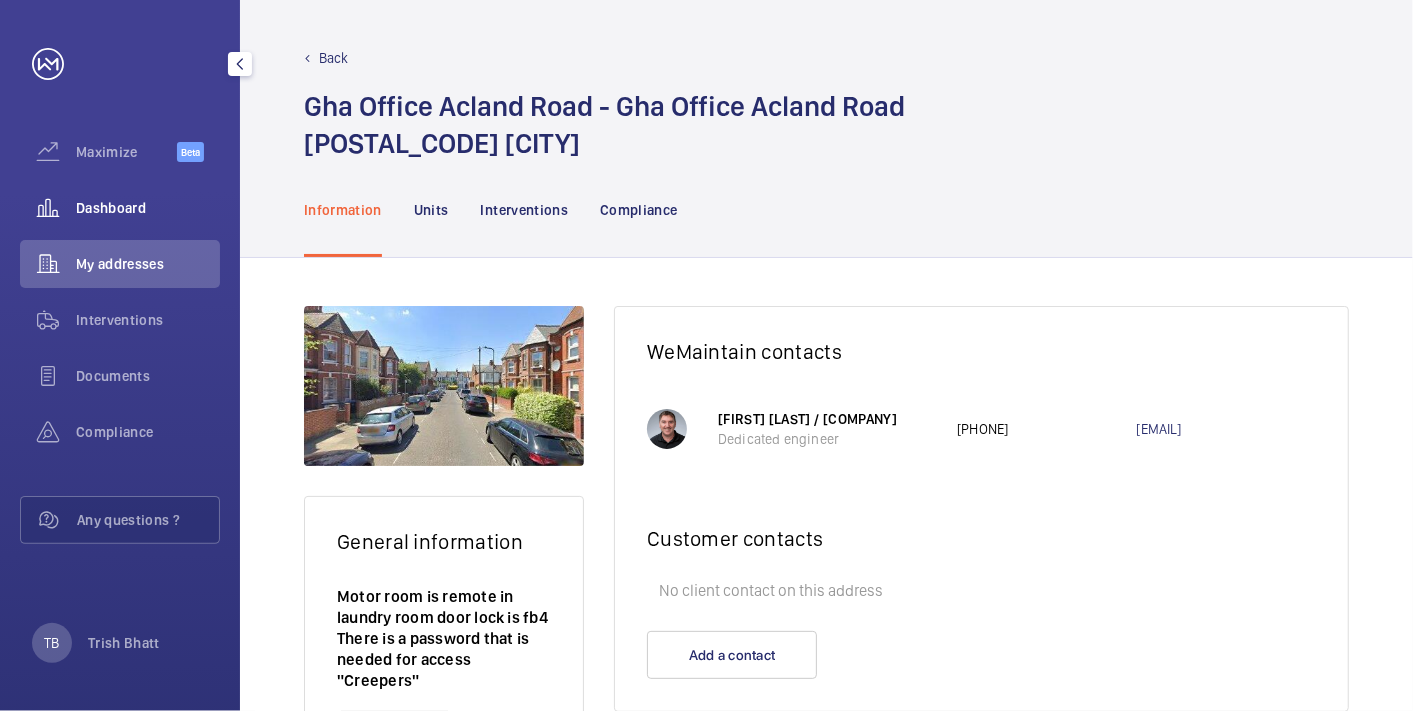 click on "Dashboard" 